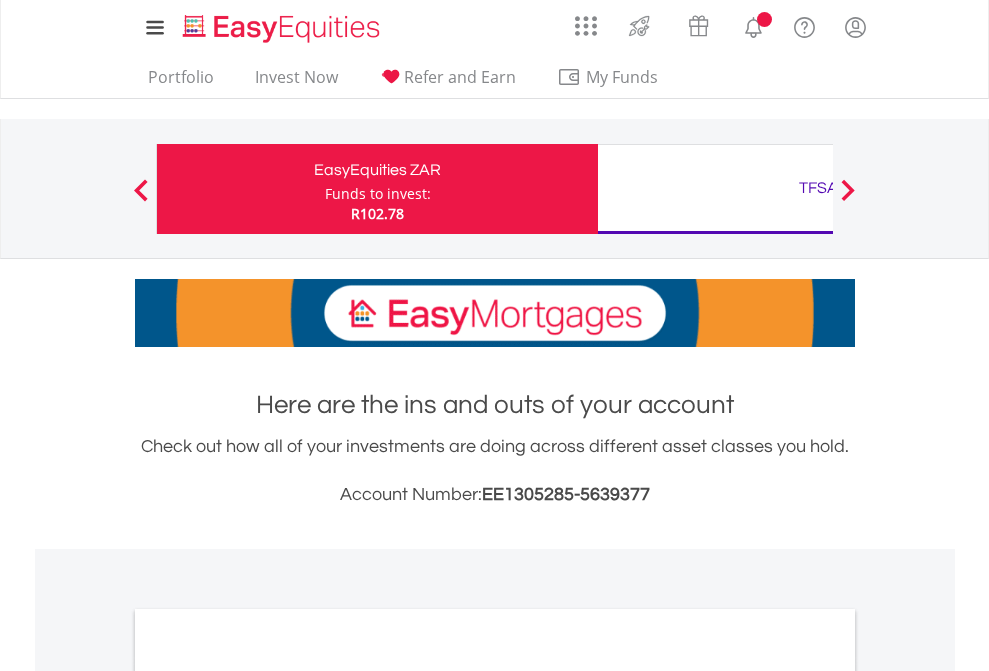 scroll, scrollTop: 0, scrollLeft: 0, axis: both 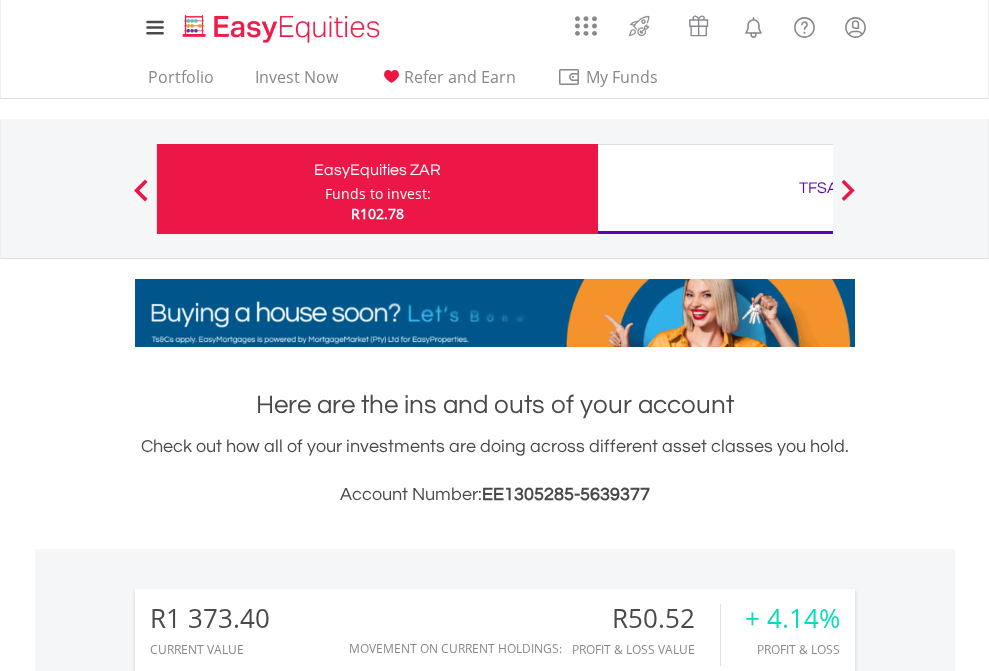 click on "Funds to invest:" at bounding box center [378, 194] 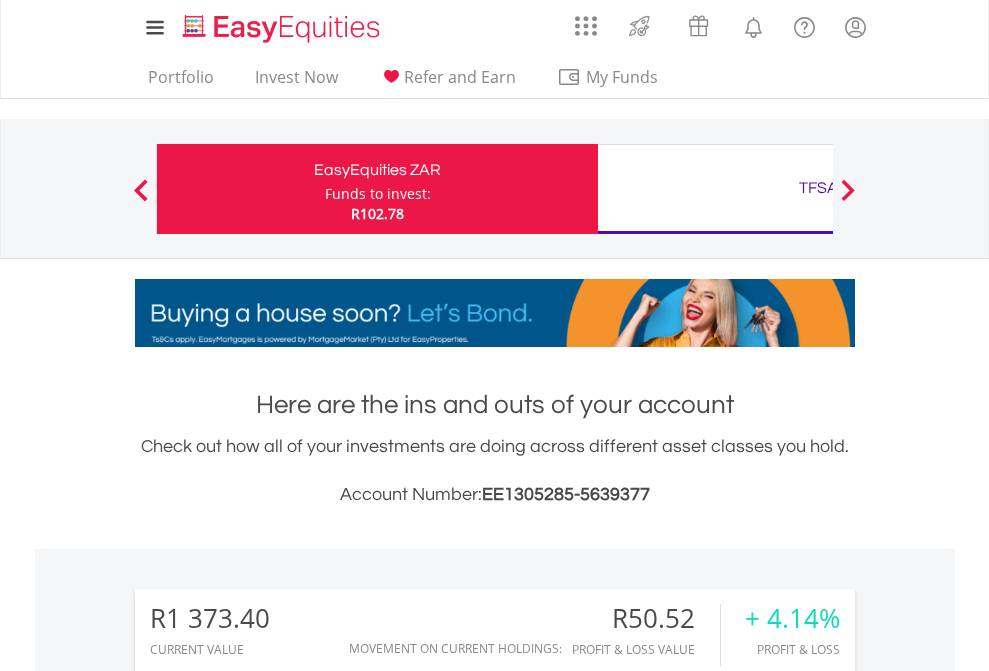 scroll, scrollTop: 999808, scrollLeft: 999687, axis: both 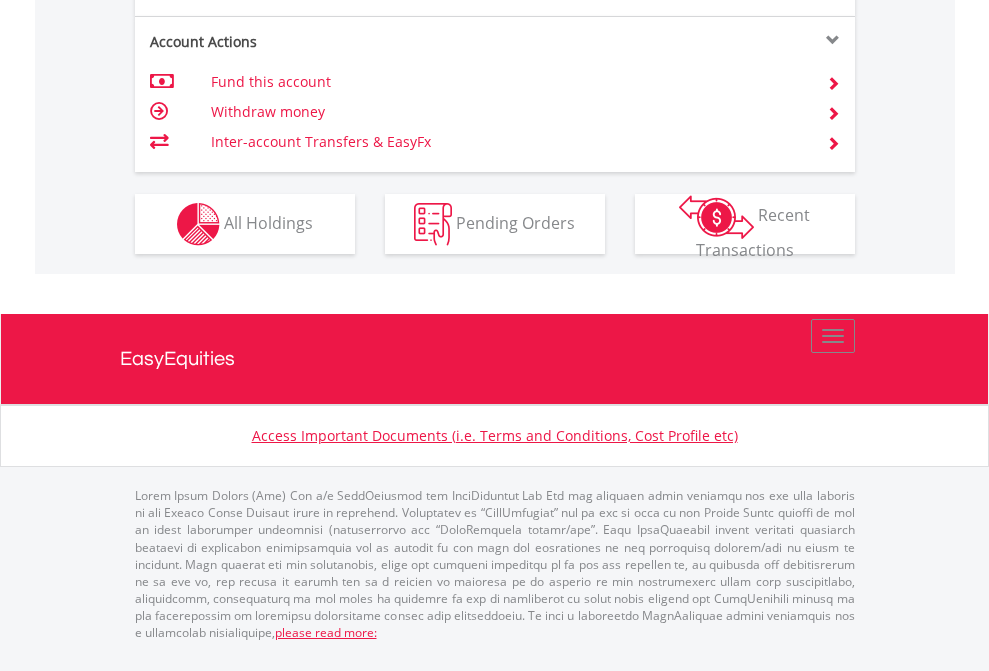 click on "Investment types" at bounding box center (706, -337) 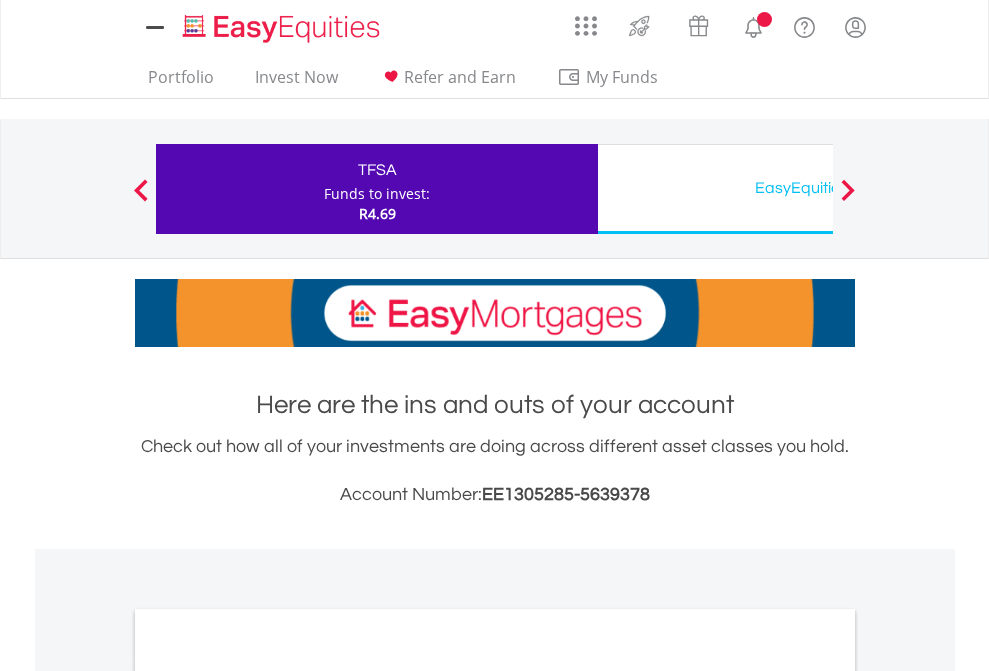 scroll, scrollTop: 0, scrollLeft: 0, axis: both 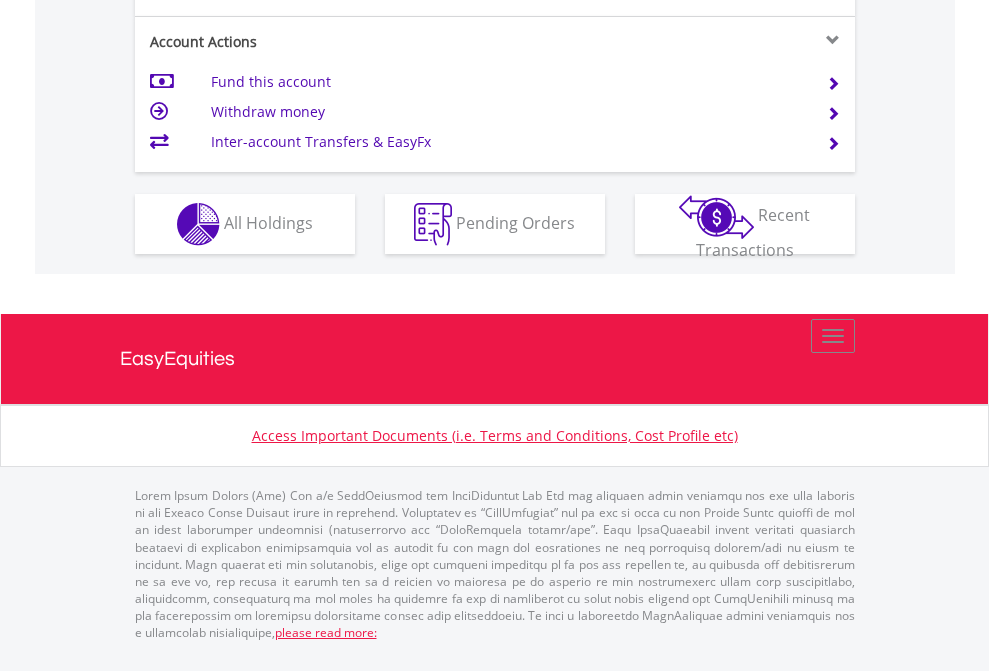 click on "Investment types" at bounding box center (706, -337) 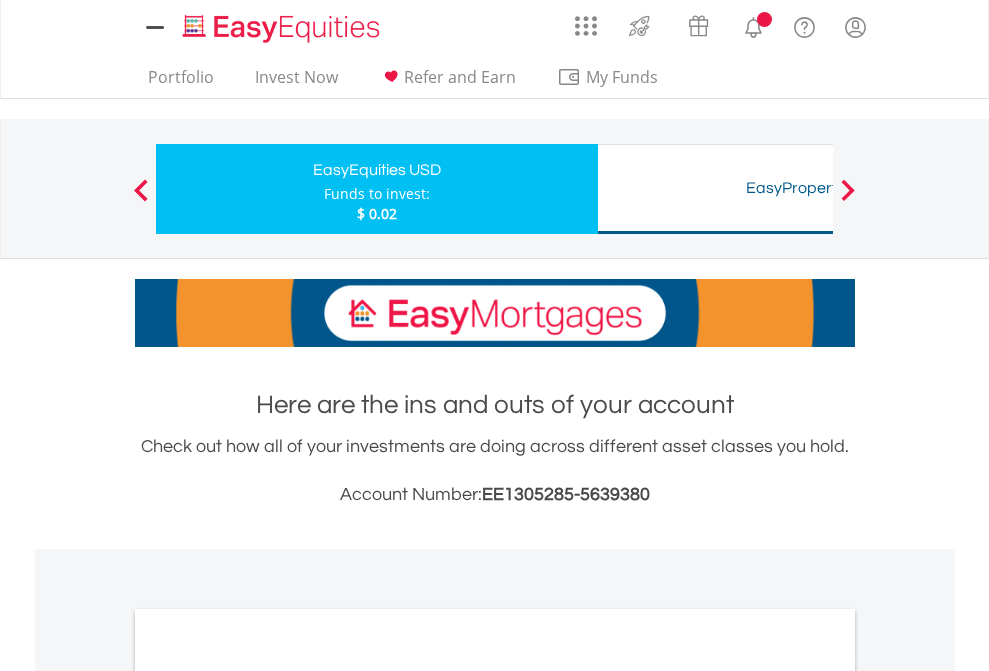 scroll, scrollTop: 0, scrollLeft: 0, axis: both 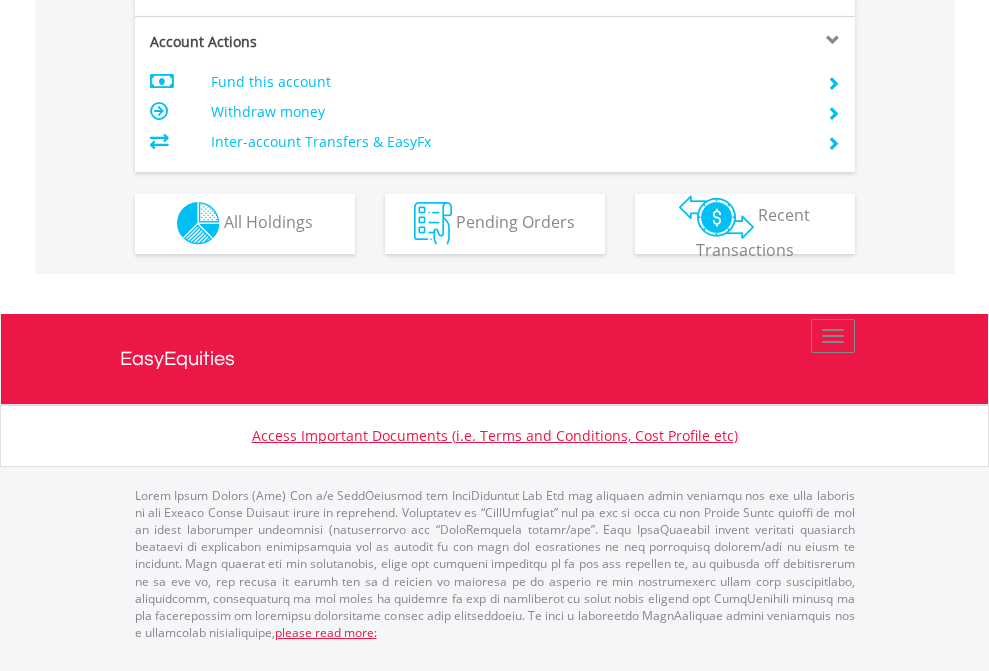 click on "Investment types" at bounding box center [706, -353] 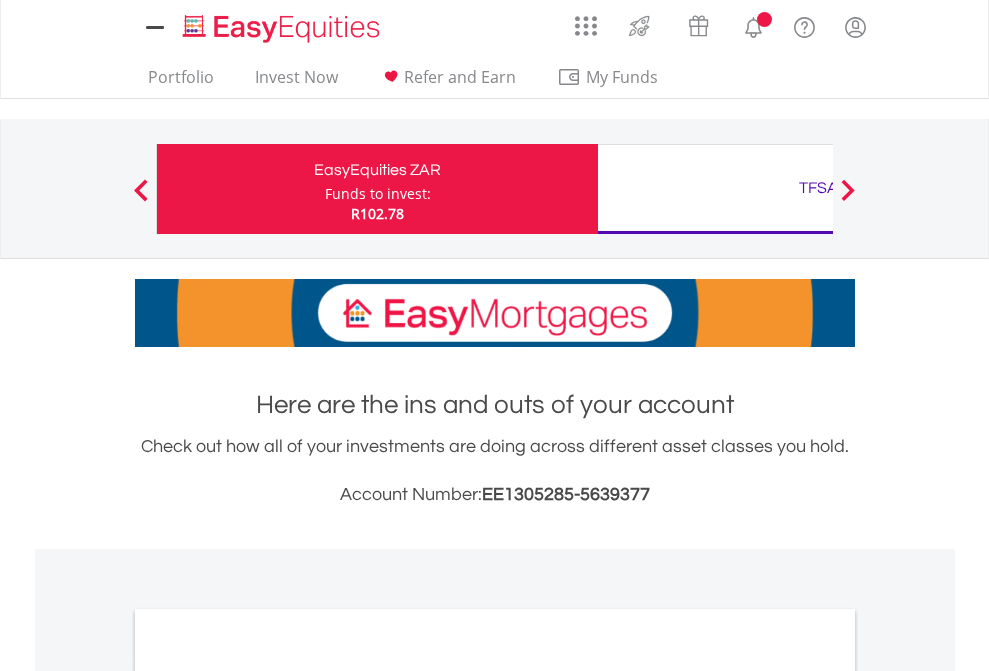 scroll, scrollTop: 1202, scrollLeft: 0, axis: vertical 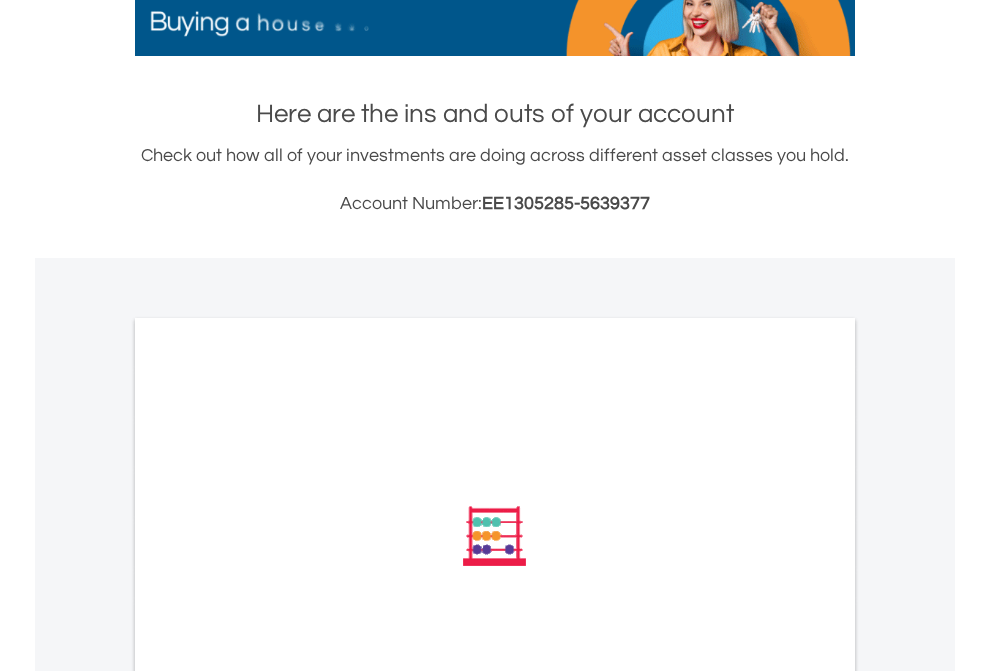 click on "All Holdings" at bounding box center [268, 805] 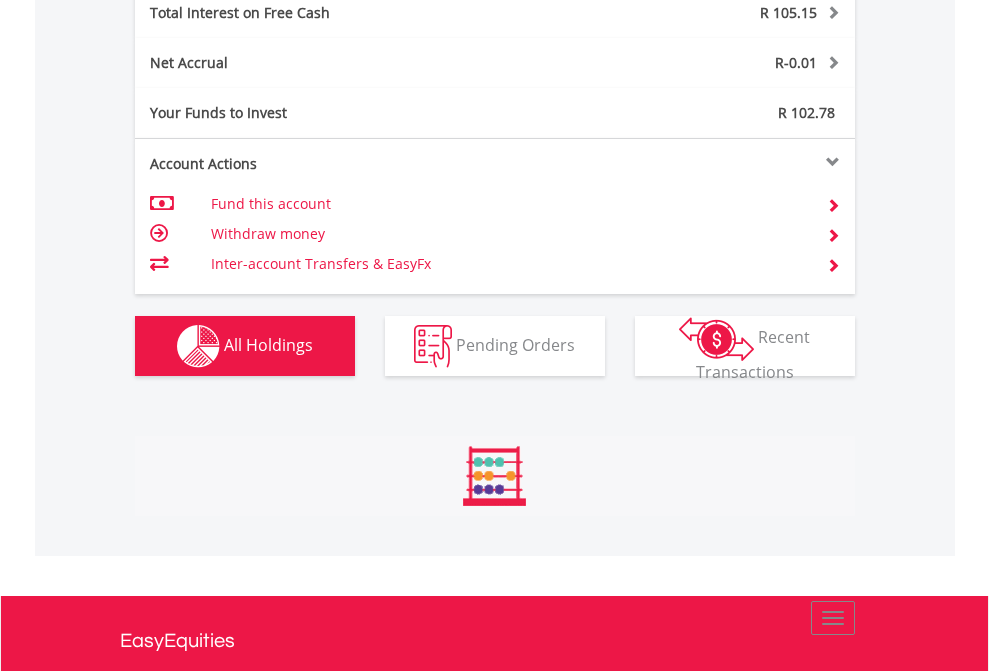 scroll, scrollTop: 999808, scrollLeft: 999687, axis: both 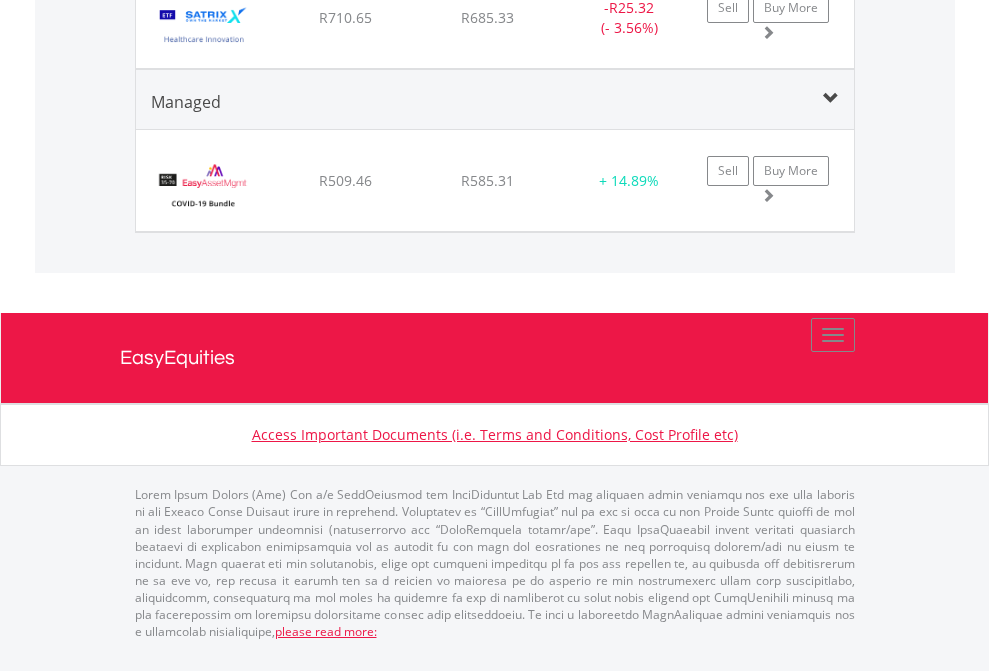 click on "TFSA" at bounding box center [818, -1582] 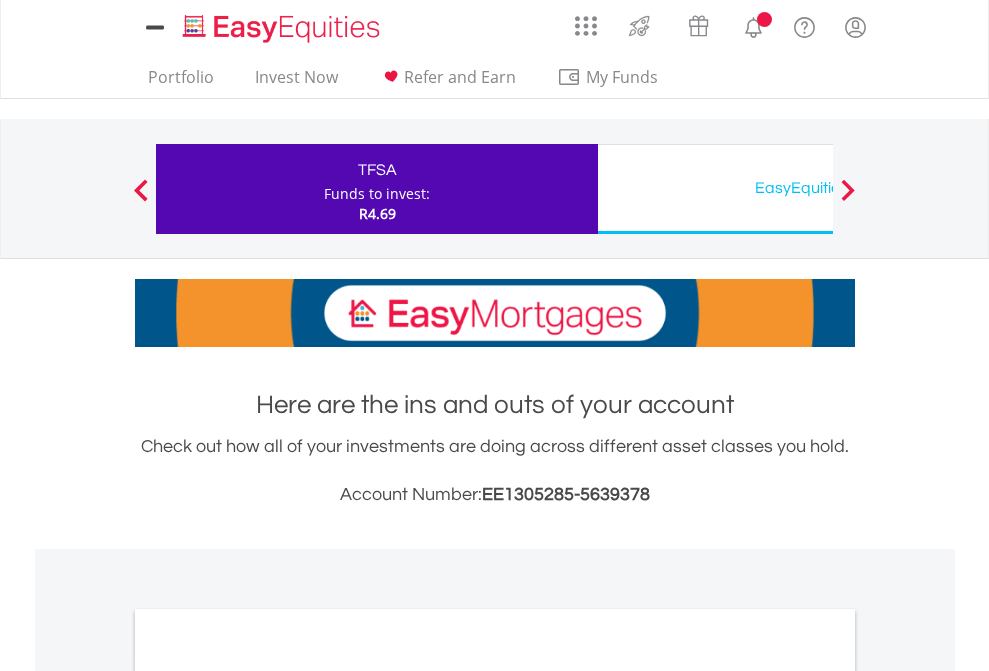 scroll, scrollTop: 1202, scrollLeft: 0, axis: vertical 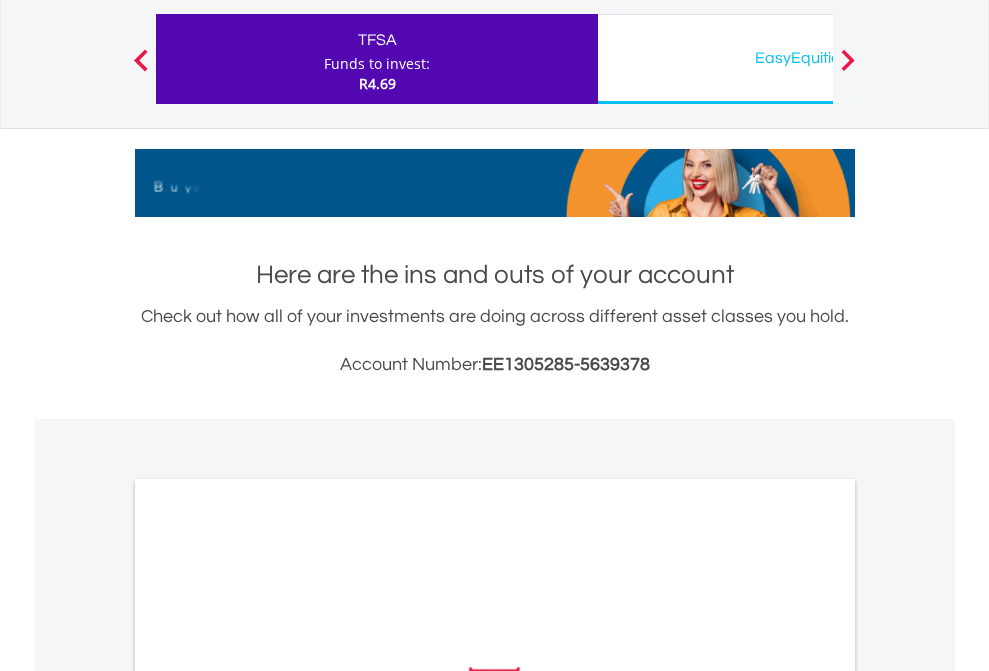 click on "All Holdings" at bounding box center [268, 966] 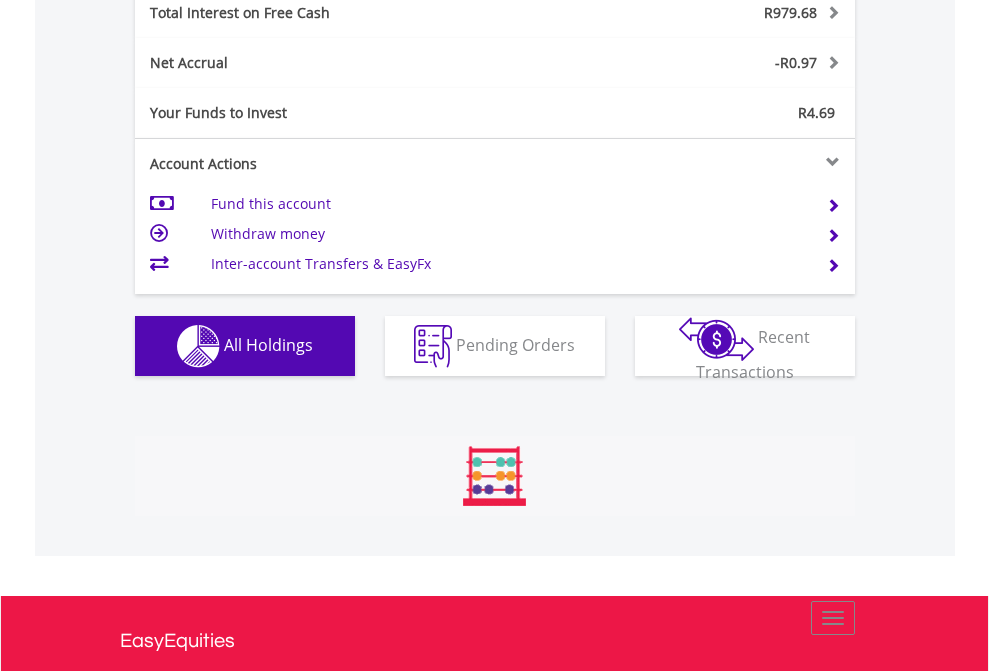 scroll, scrollTop: 999808, scrollLeft: 999687, axis: both 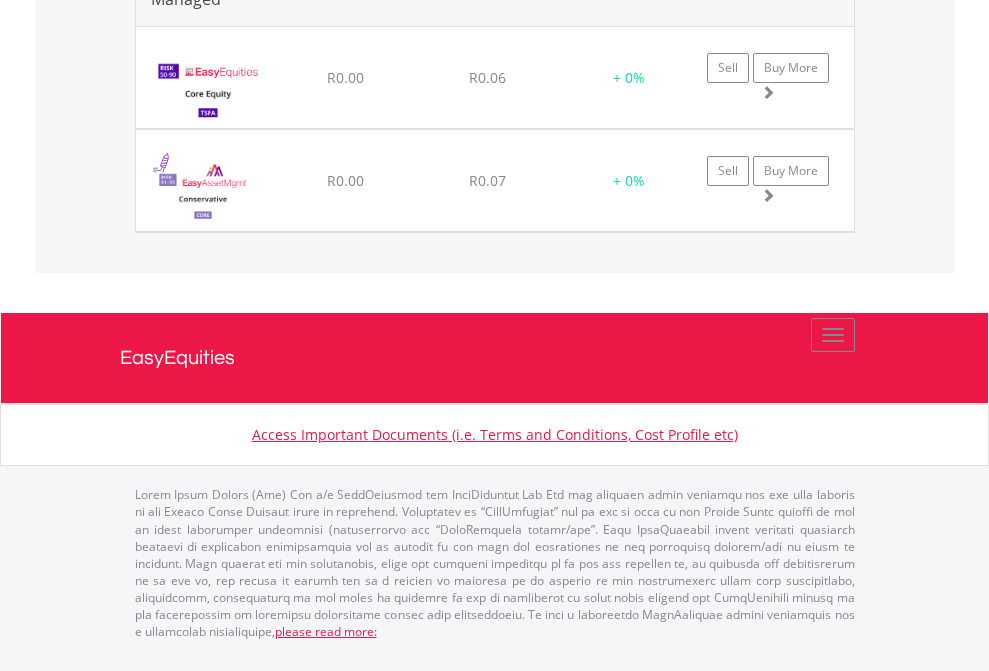 click on "EasyEquities USD" at bounding box center [818, -1788] 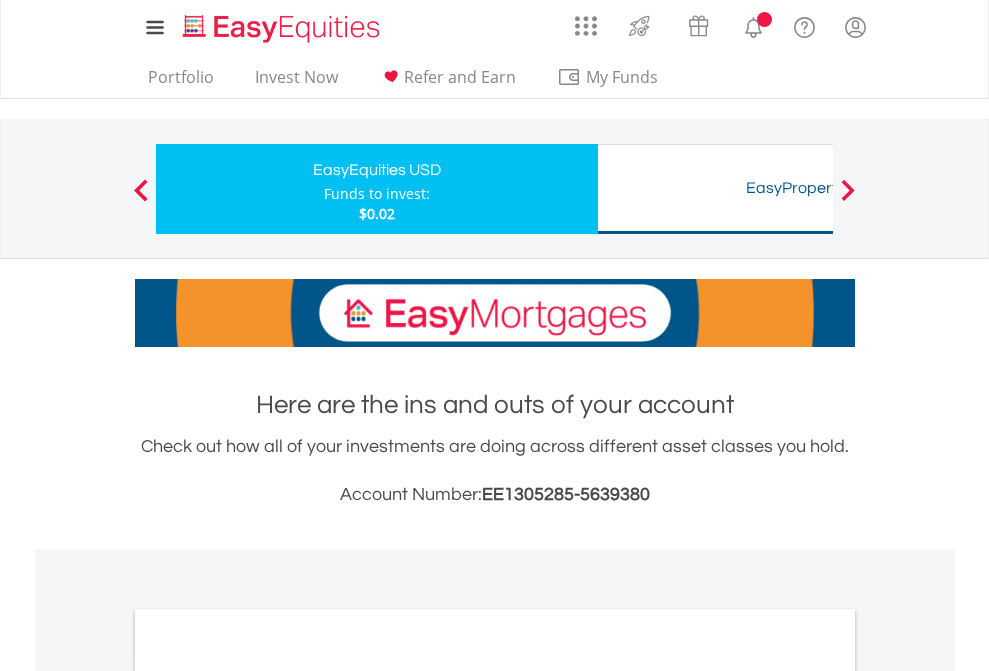 scroll, scrollTop: 1202, scrollLeft: 0, axis: vertical 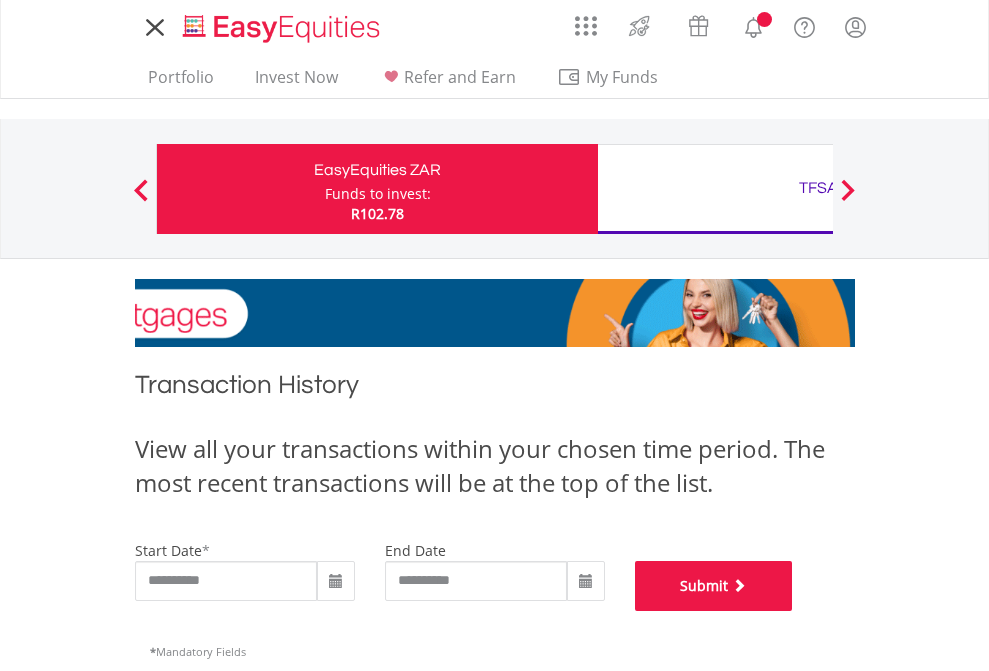 click on "Submit" at bounding box center [714, 586] 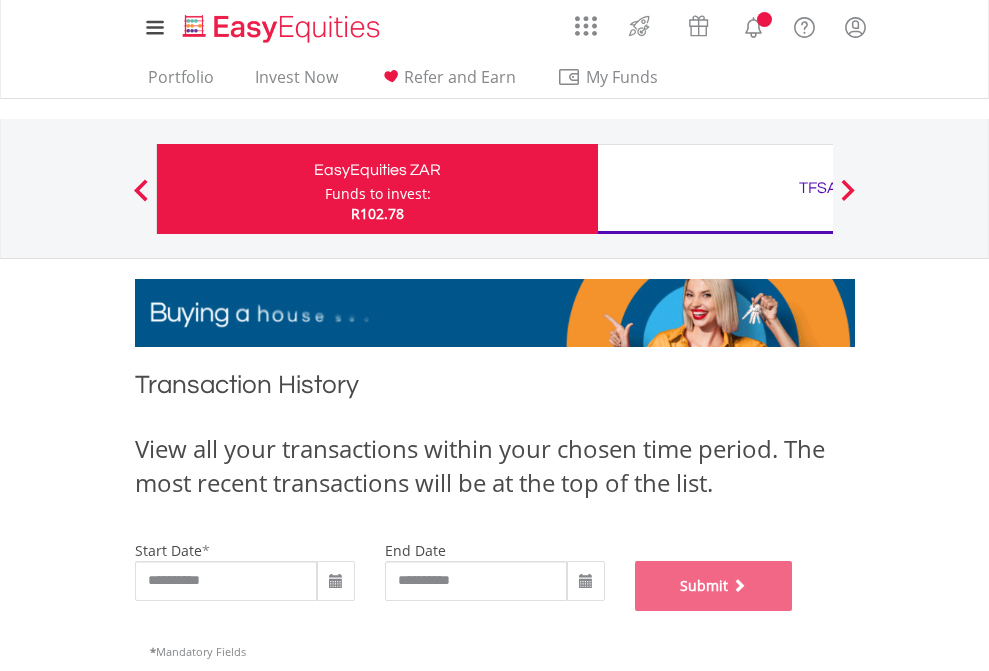 scroll, scrollTop: 811, scrollLeft: 0, axis: vertical 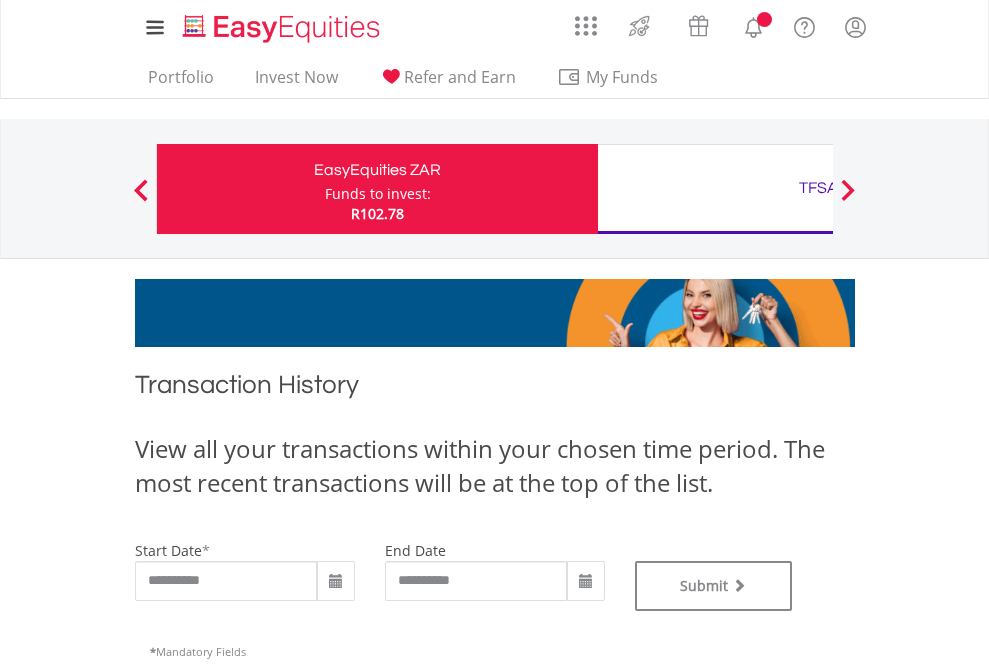 click on "TFSA" at bounding box center [818, 188] 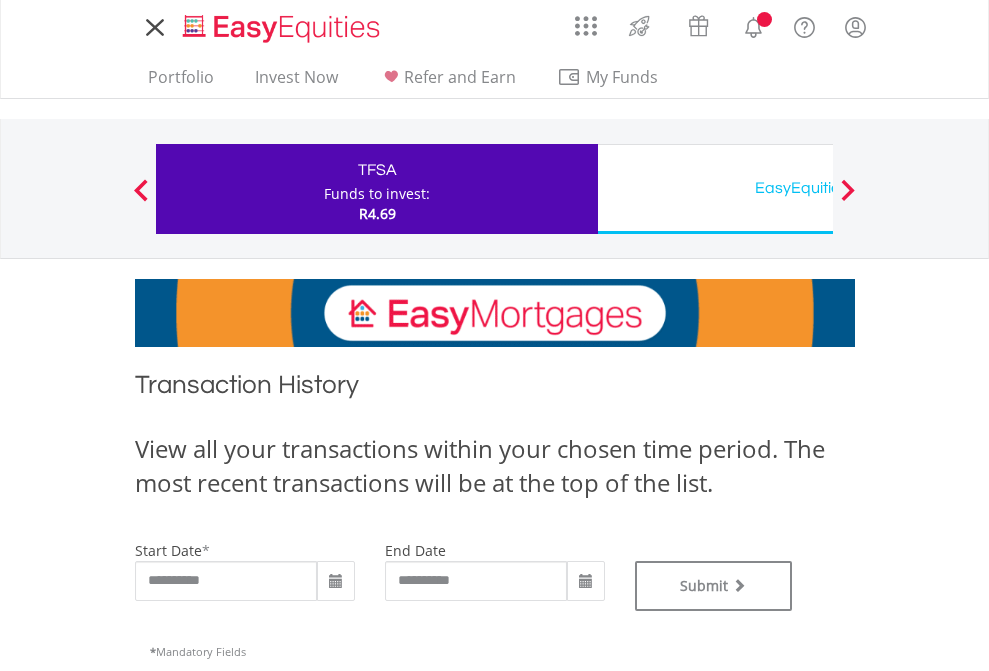 scroll, scrollTop: 0, scrollLeft: 0, axis: both 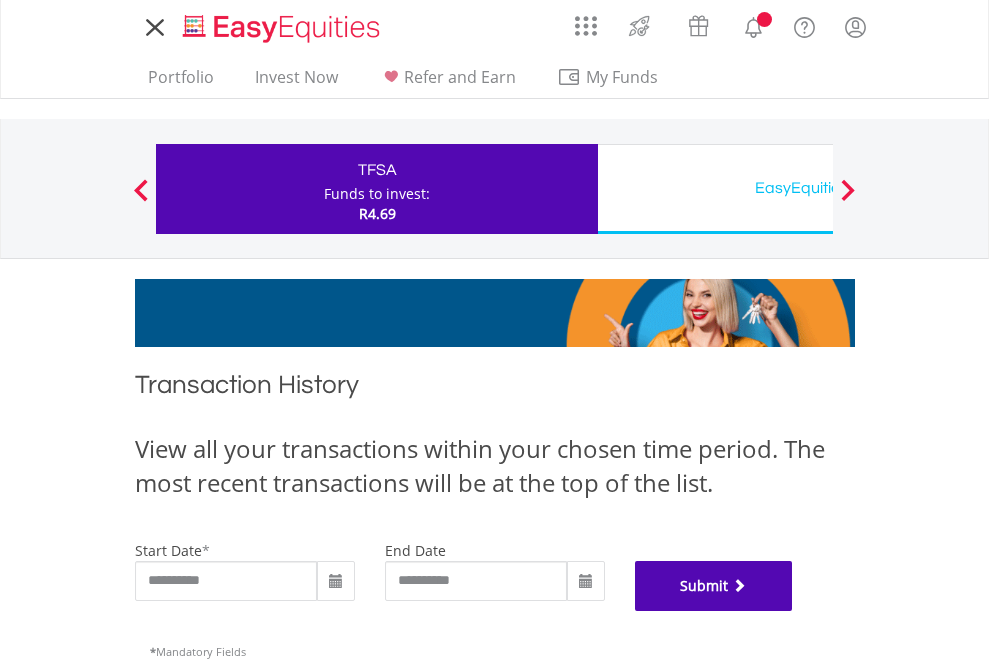 click on "Submit" at bounding box center [714, 586] 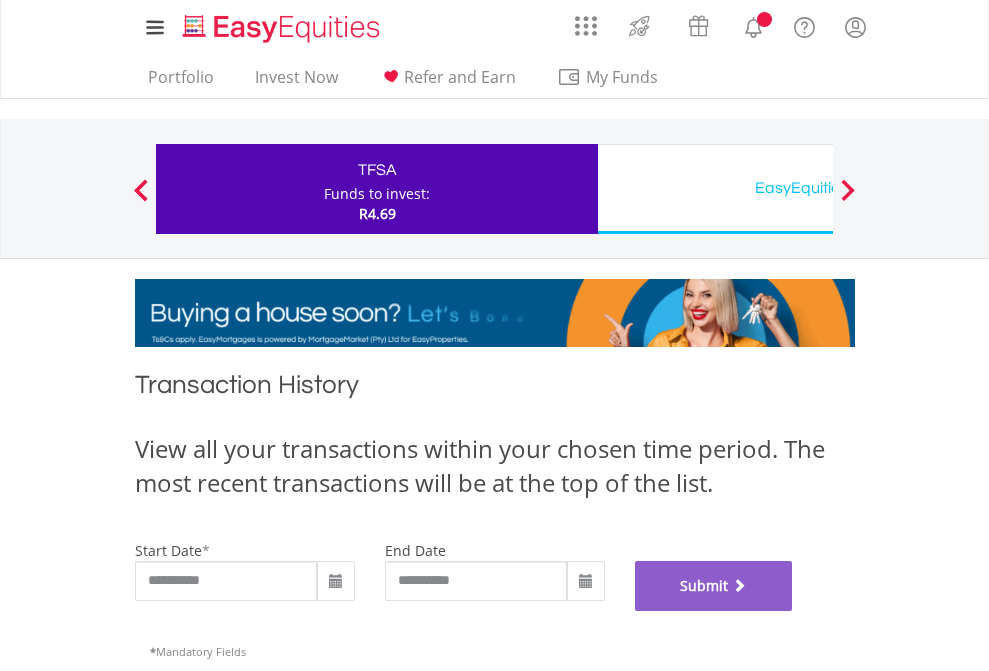 scroll, scrollTop: 811, scrollLeft: 0, axis: vertical 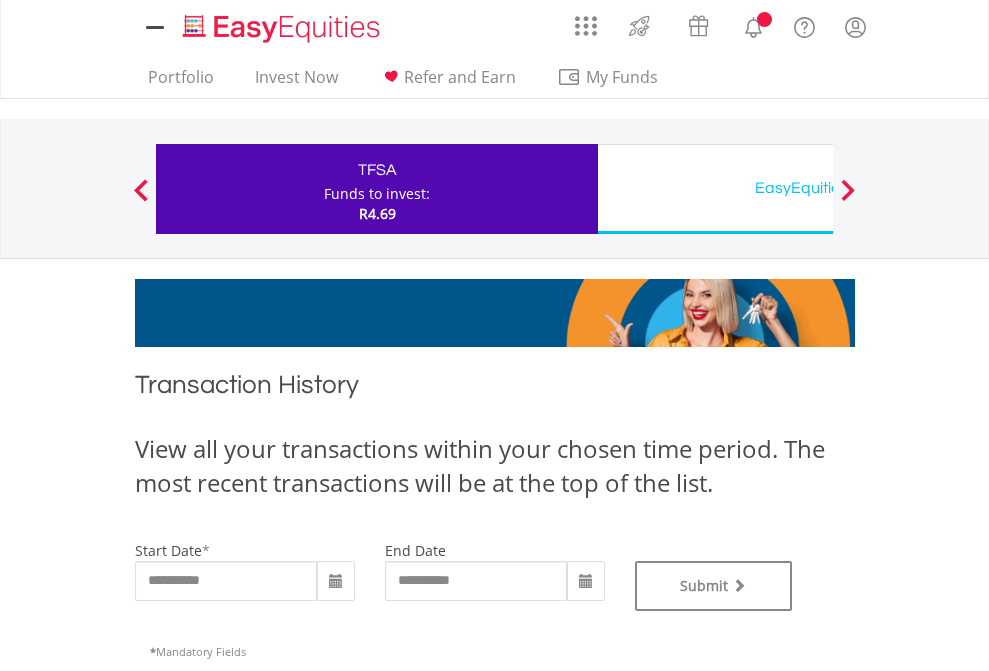 click on "EasyEquities USD" at bounding box center (818, 188) 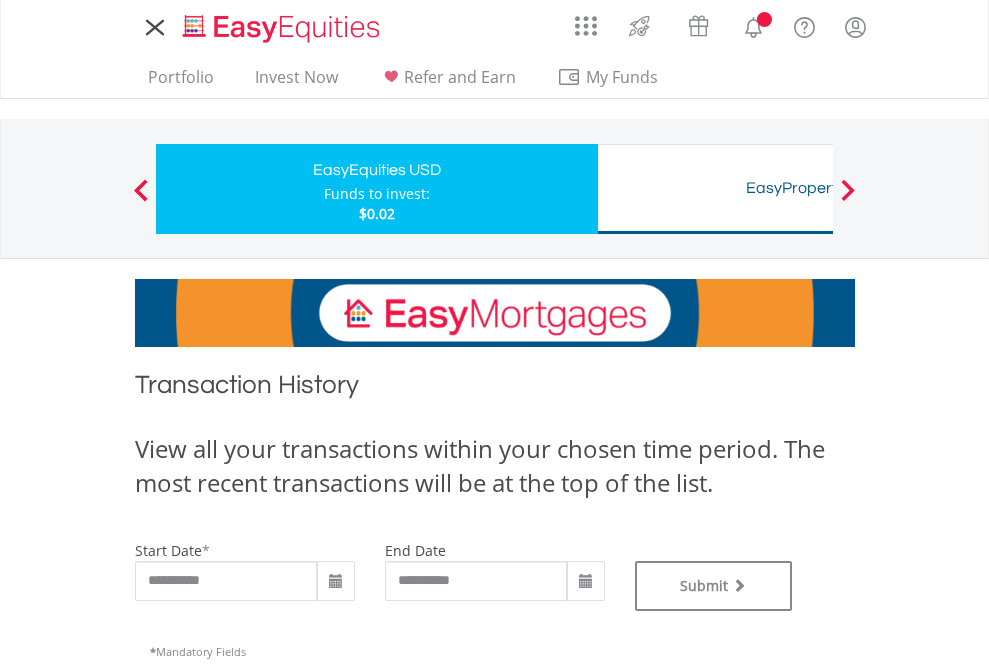 scroll, scrollTop: 0, scrollLeft: 0, axis: both 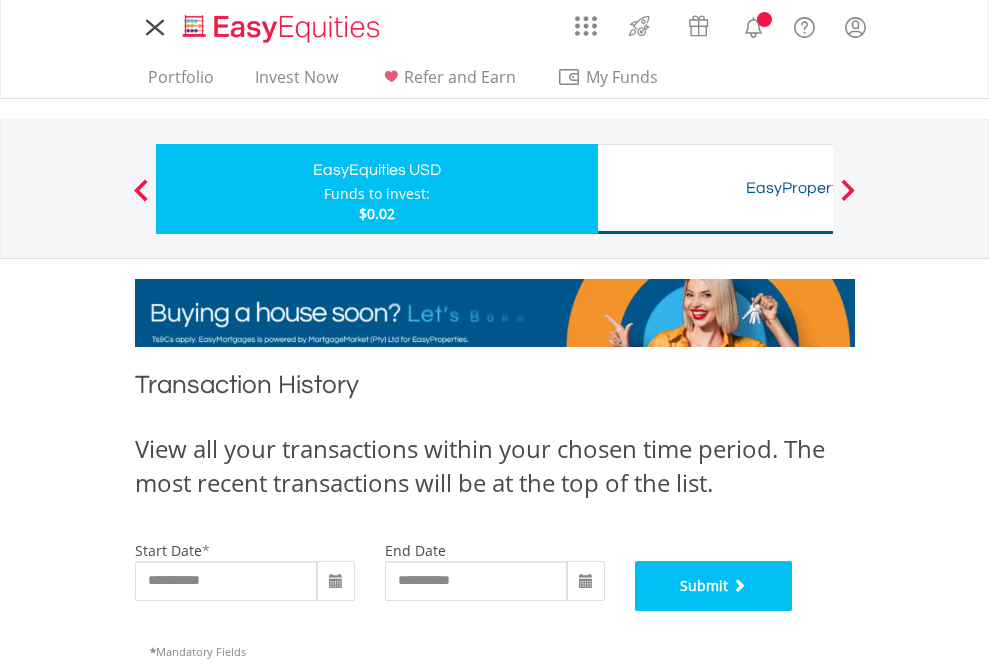 click on "Submit" at bounding box center (714, 586) 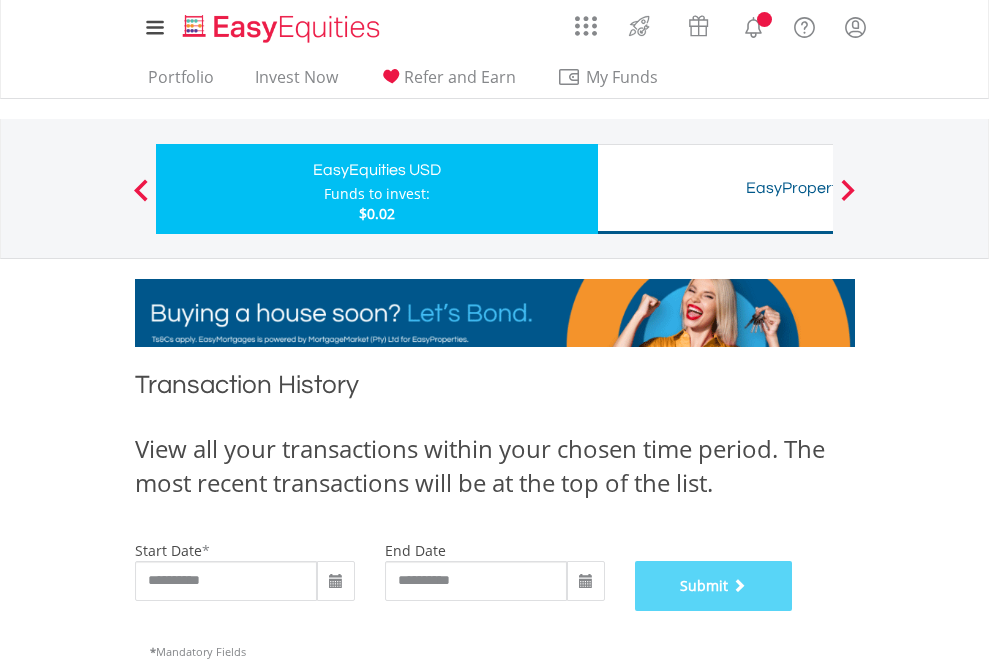 scroll, scrollTop: 811, scrollLeft: 0, axis: vertical 